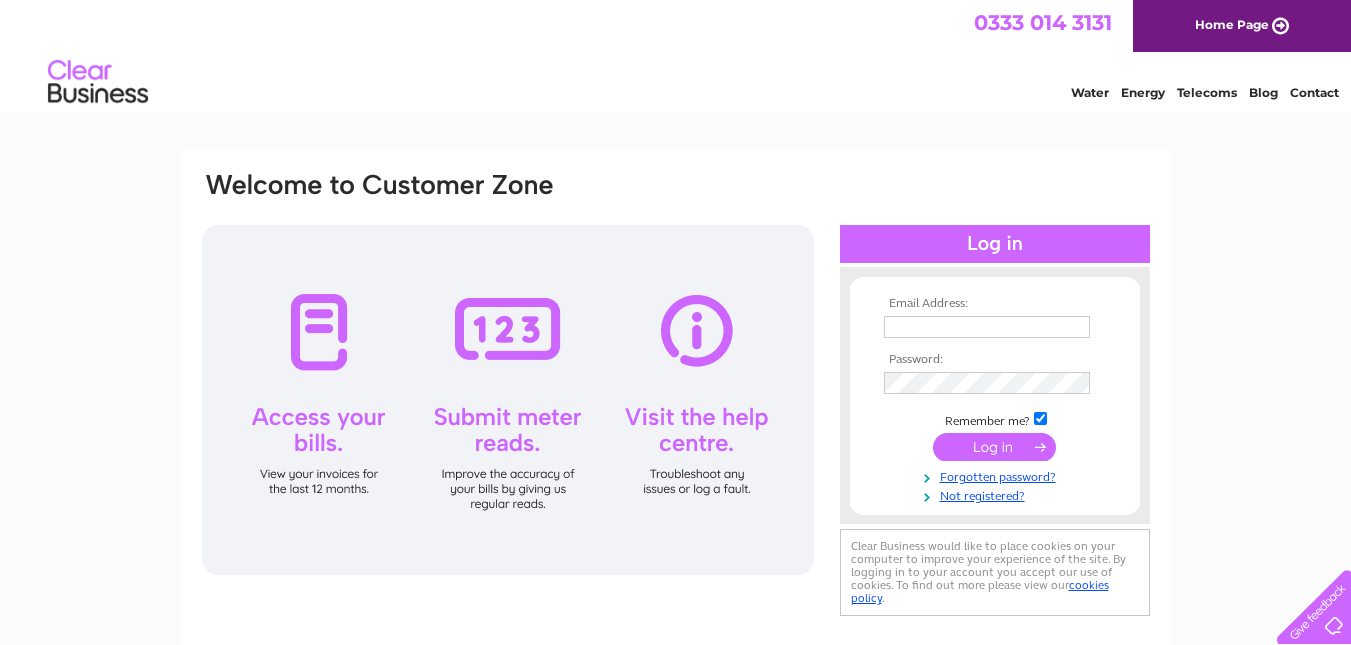 scroll, scrollTop: 0, scrollLeft: 0, axis: both 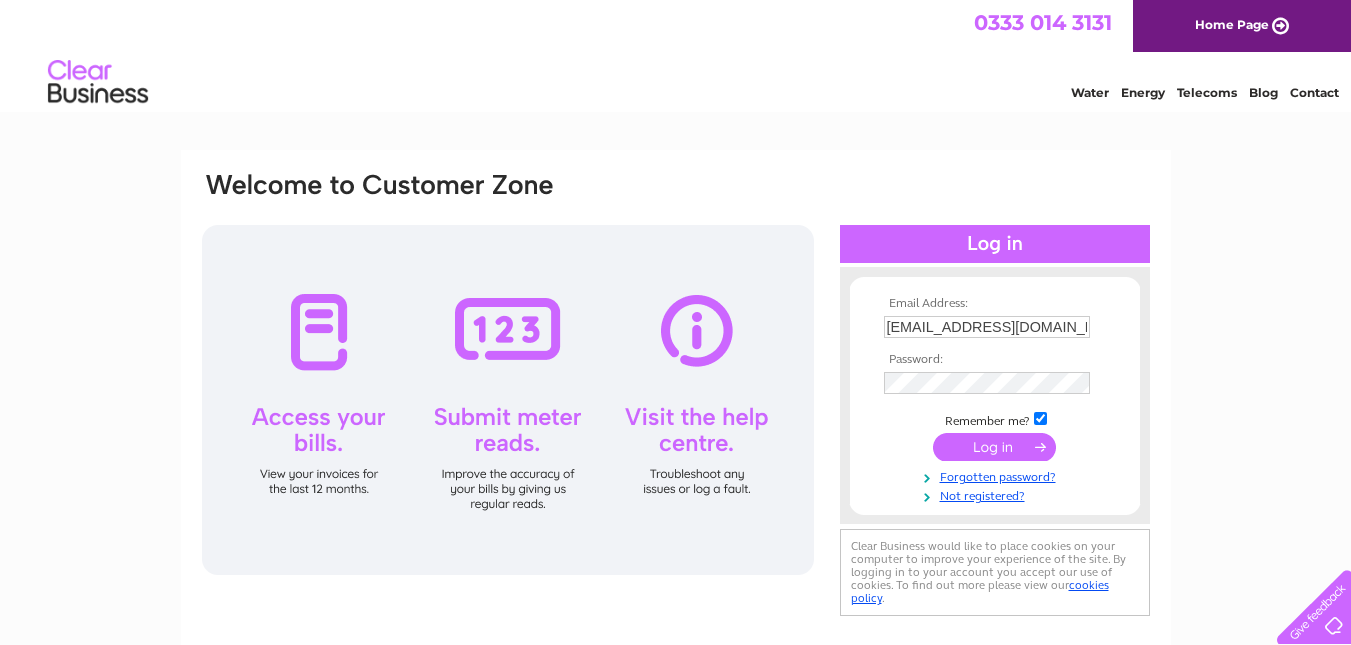 click at bounding box center (994, 447) 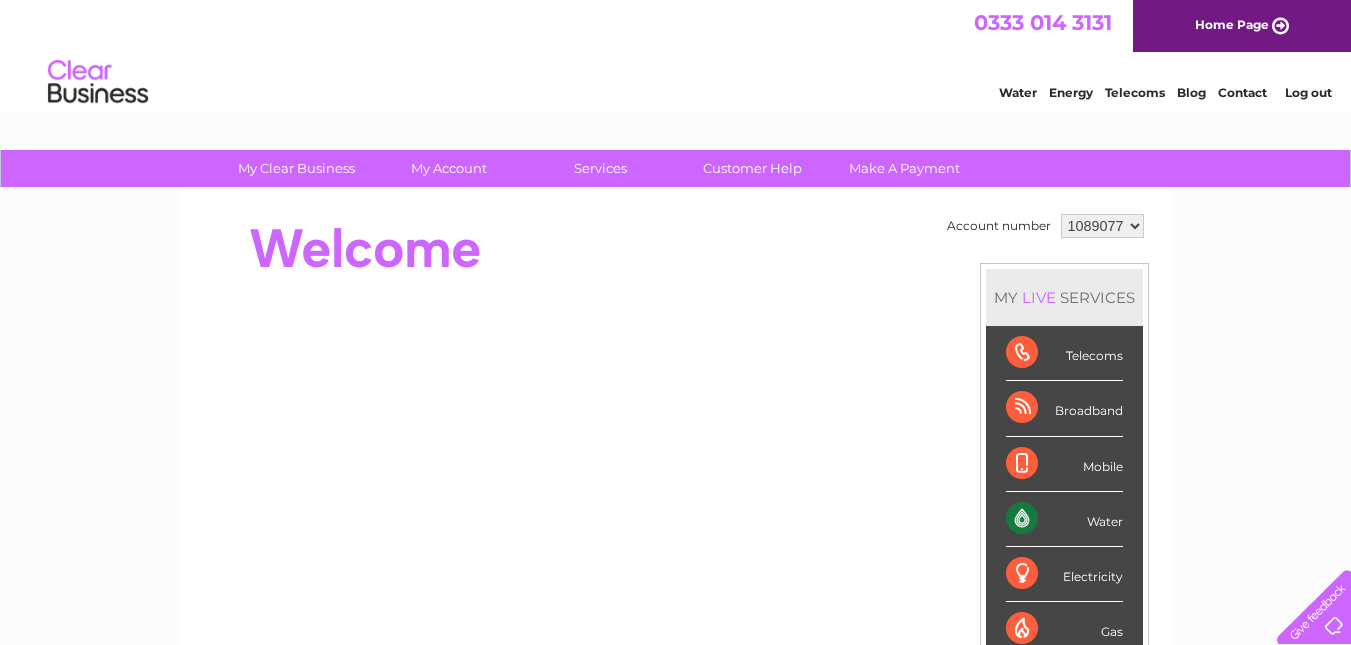 scroll, scrollTop: 0, scrollLeft: 0, axis: both 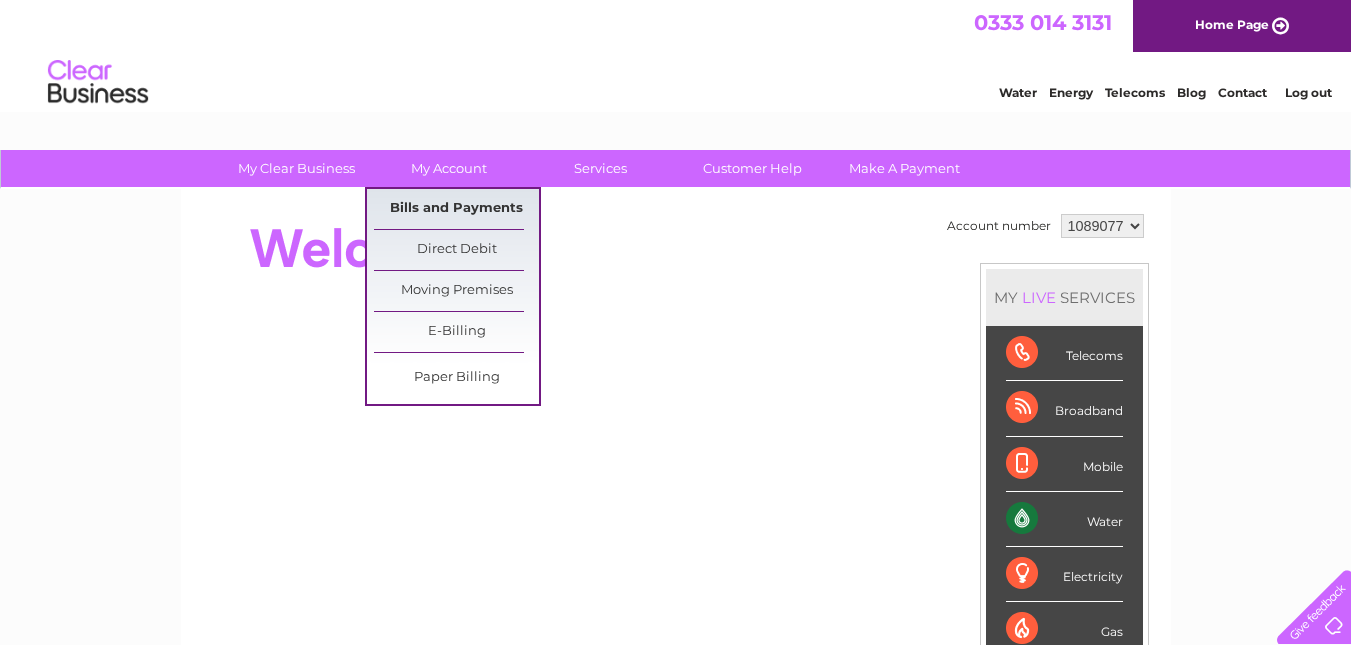 click on "Bills and Payments" at bounding box center (456, 209) 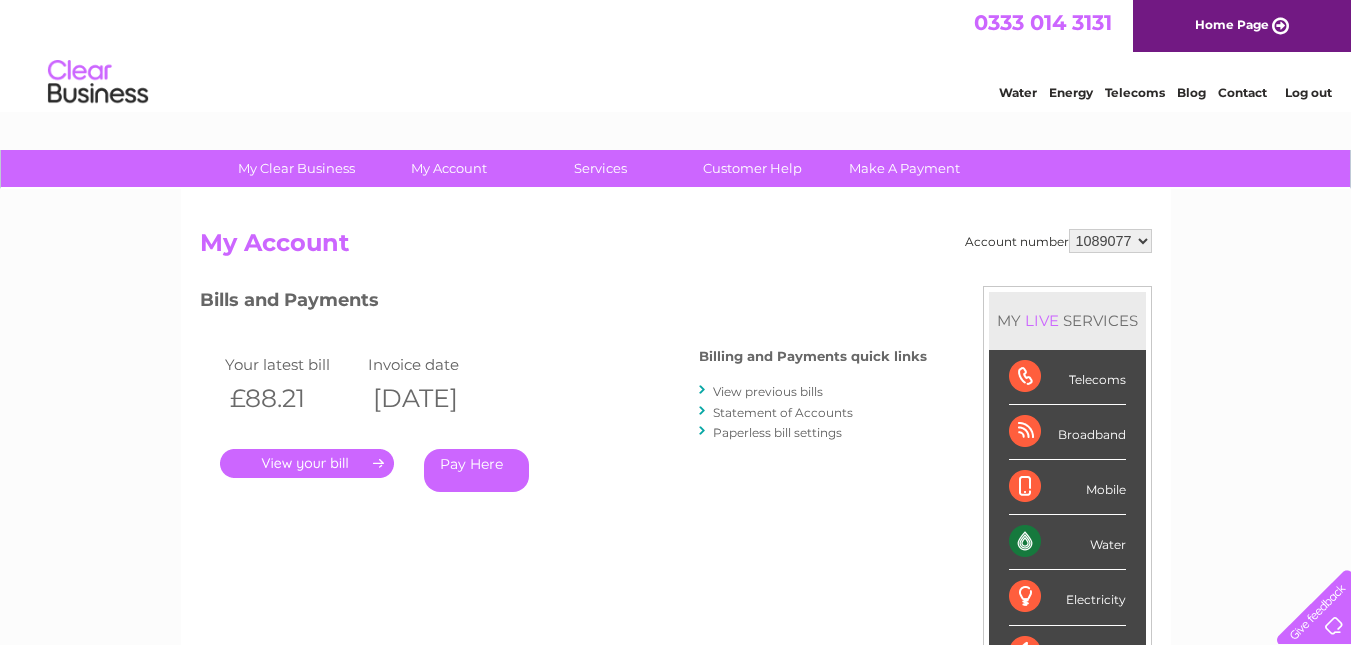 scroll, scrollTop: 0, scrollLeft: 0, axis: both 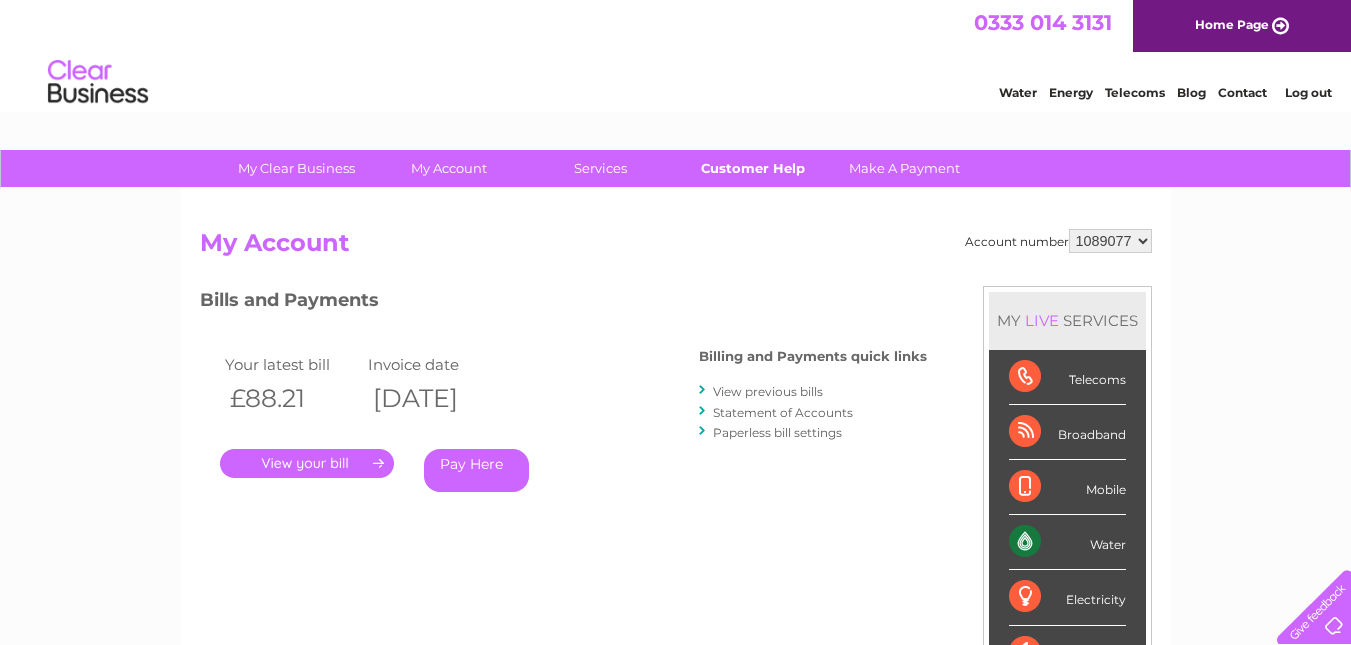 click on "Customer Help" at bounding box center [752, 168] 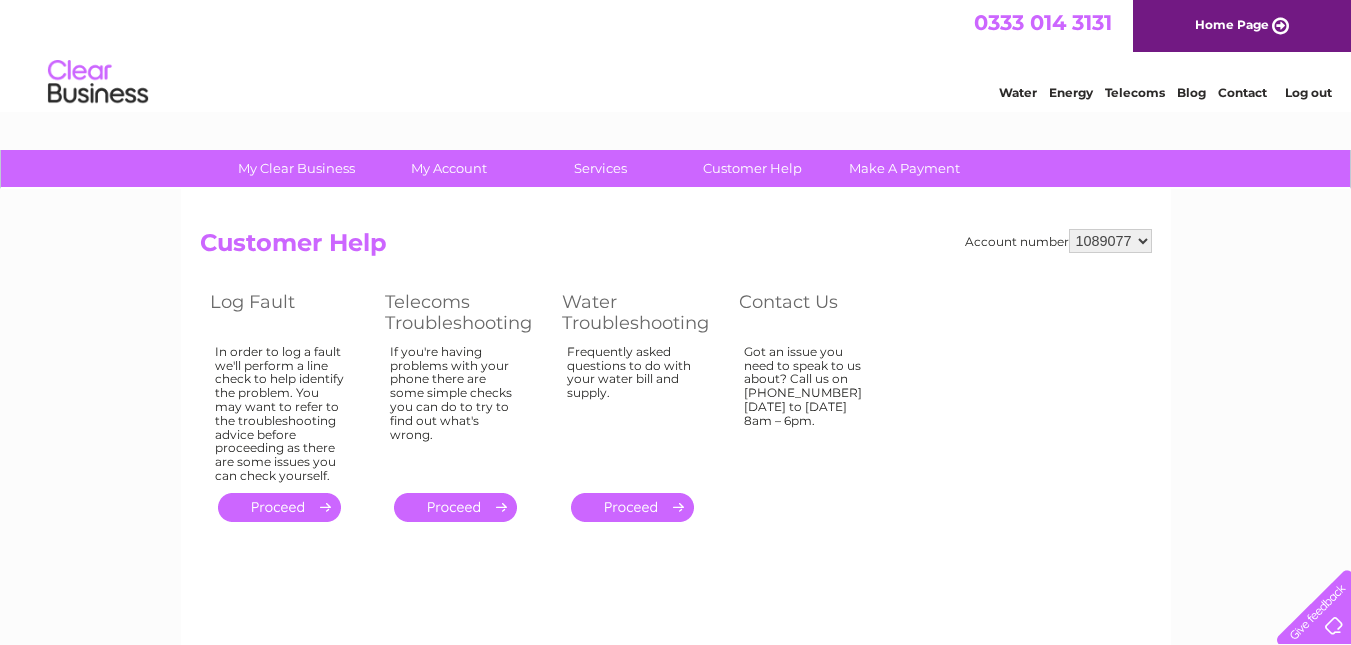scroll, scrollTop: 0, scrollLeft: 0, axis: both 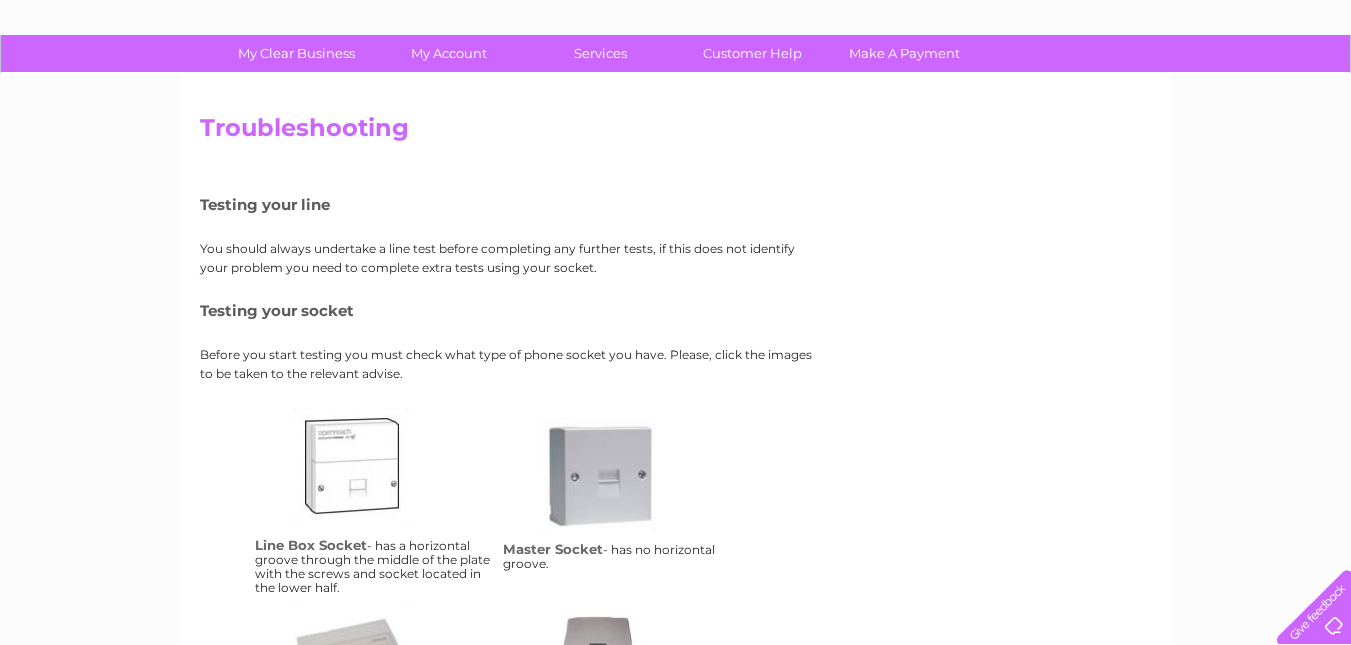 click on "lbs" at bounding box center (374, 488) 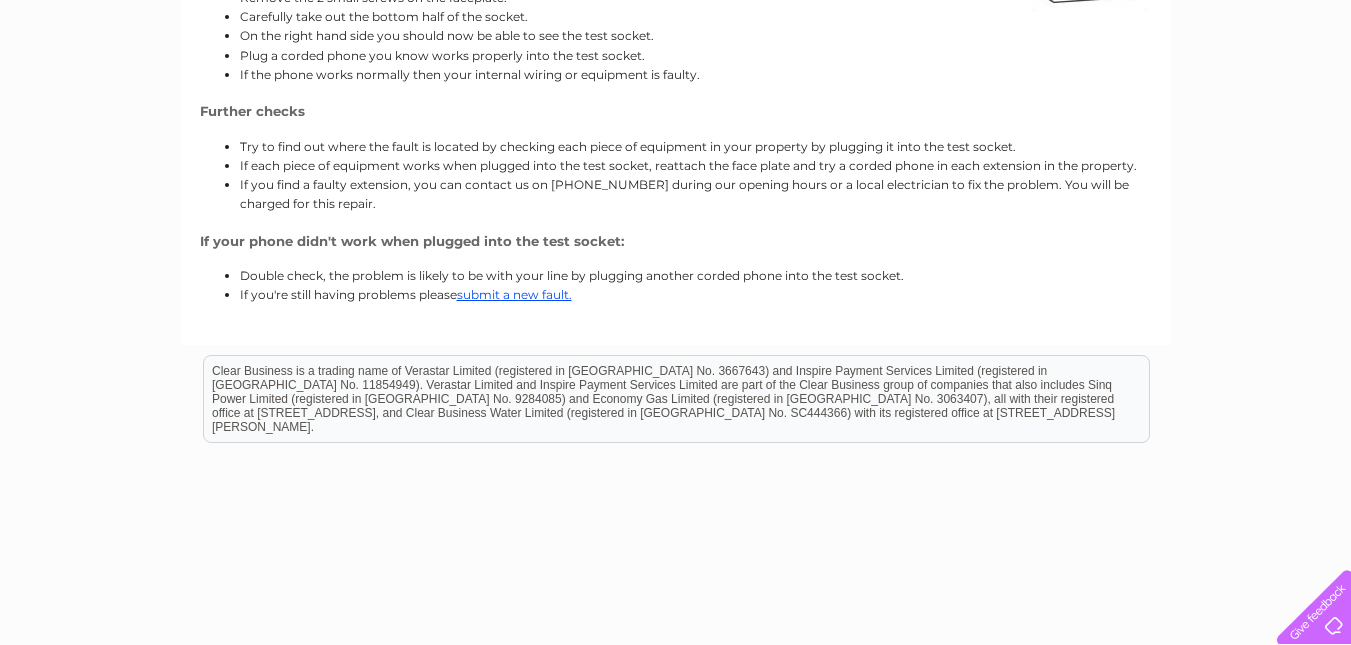 scroll, scrollTop: 493, scrollLeft: 0, axis: vertical 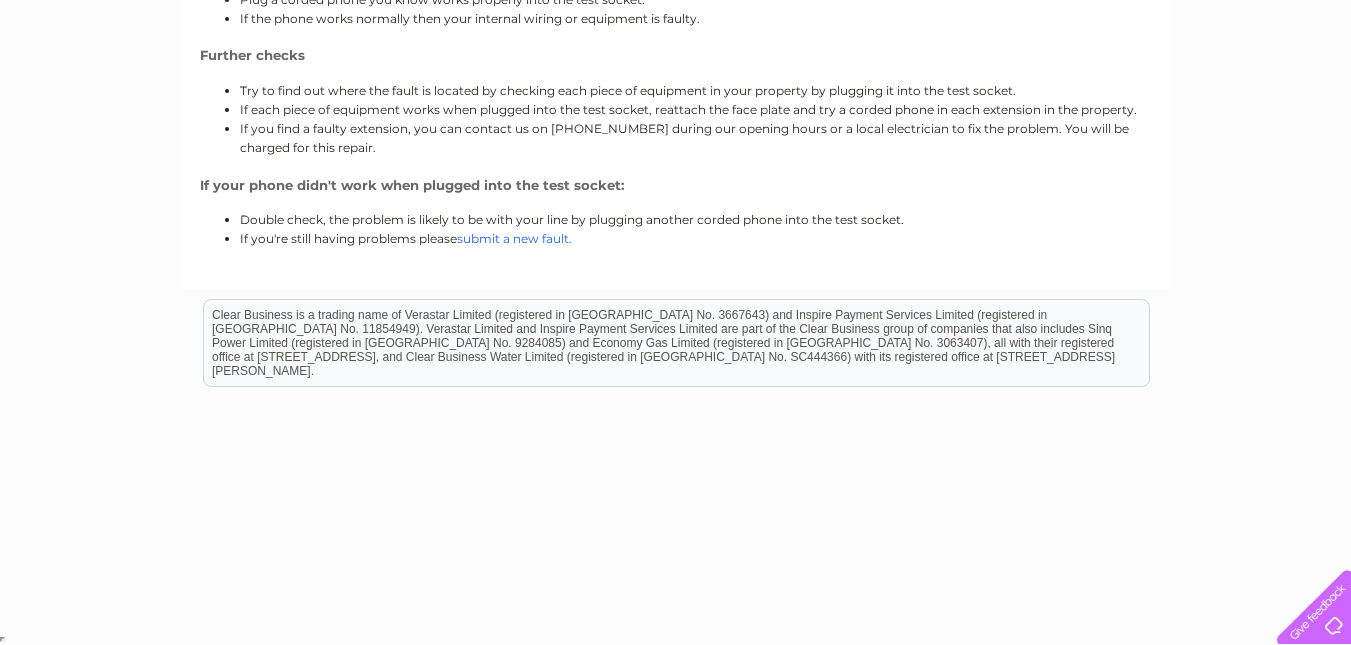 click on "submit a new fault." at bounding box center [514, 238] 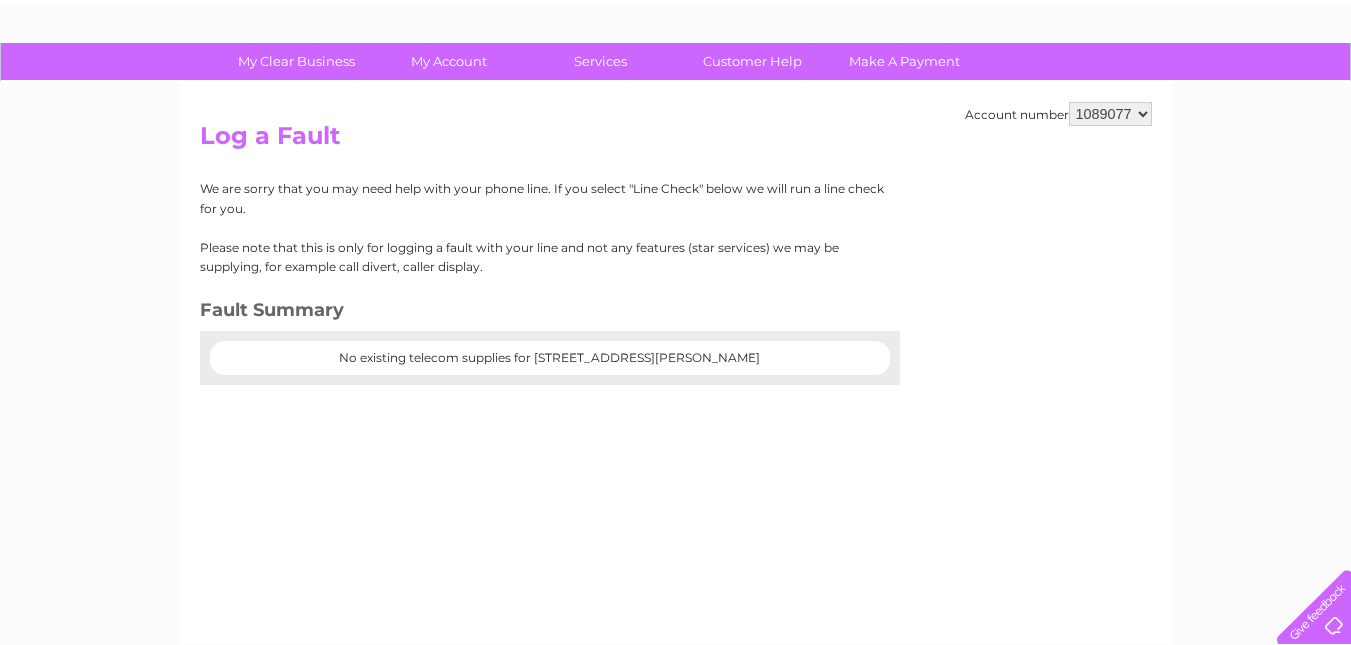 scroll, scrollTop: 0, scrollLeft: 0, axis: both 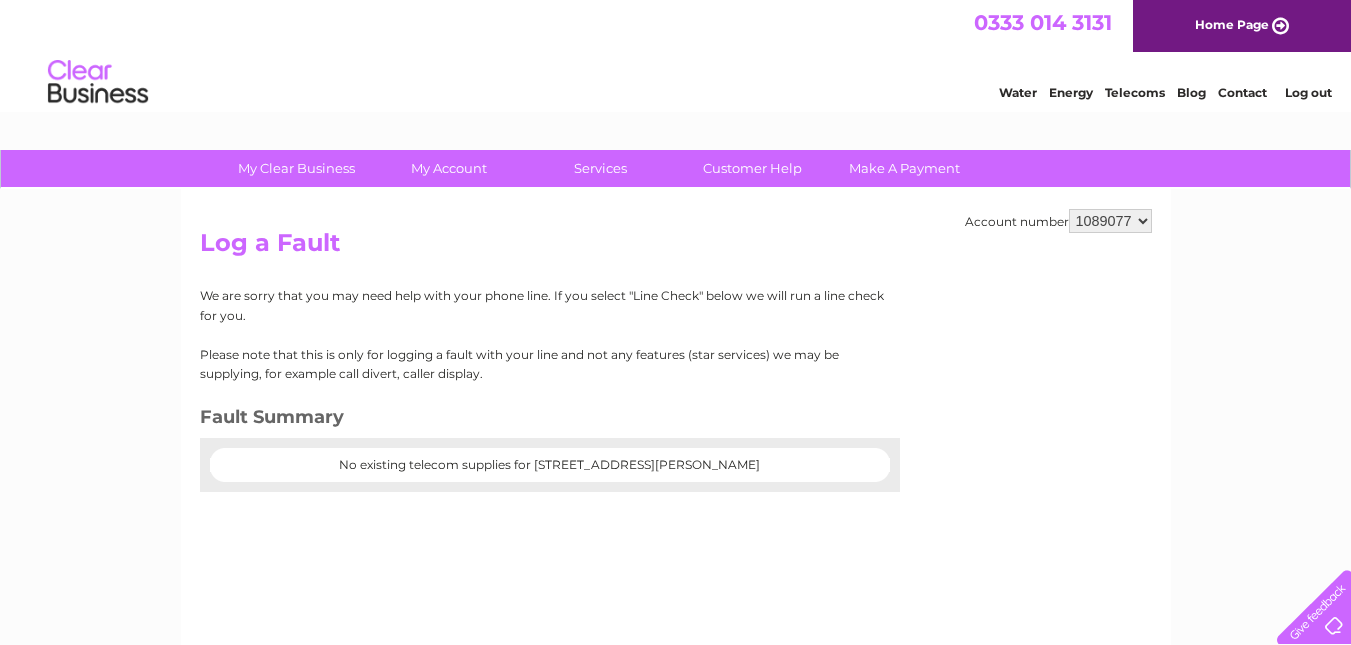 click on "Contact" at bounding box center [1242, 92] 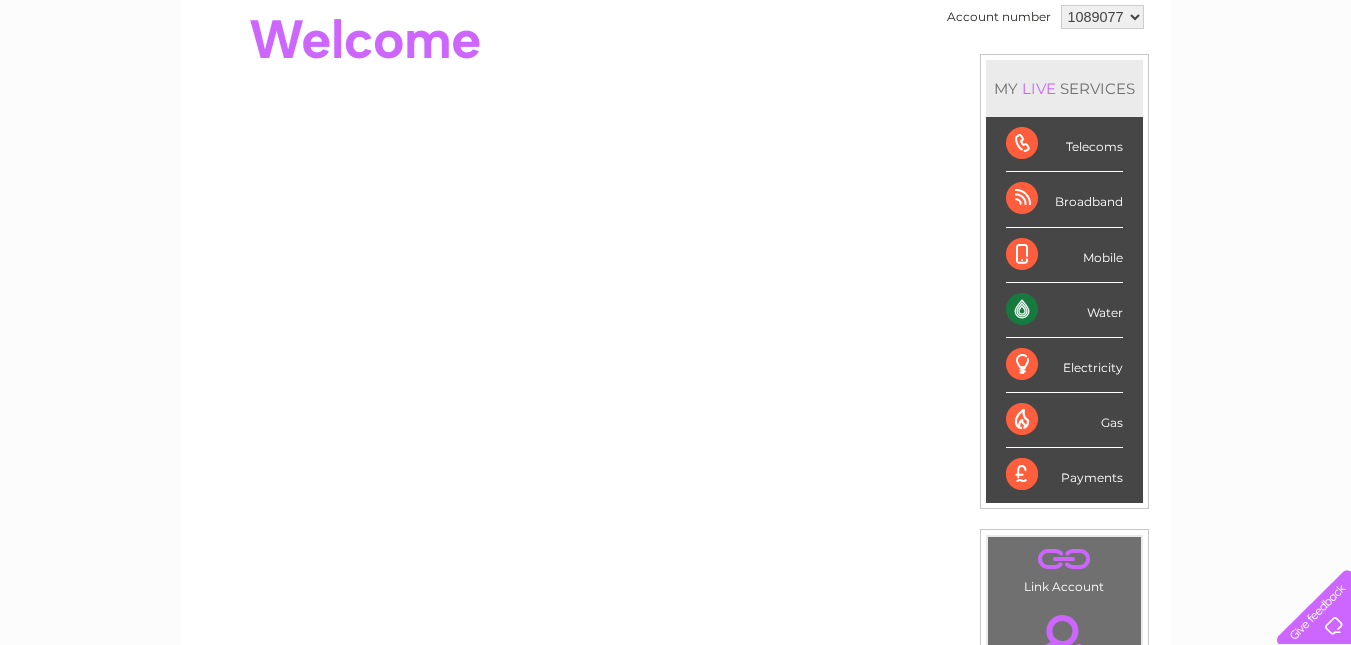 scroll, scrollTop: 100, scrollLeft: 0, axis: vertical 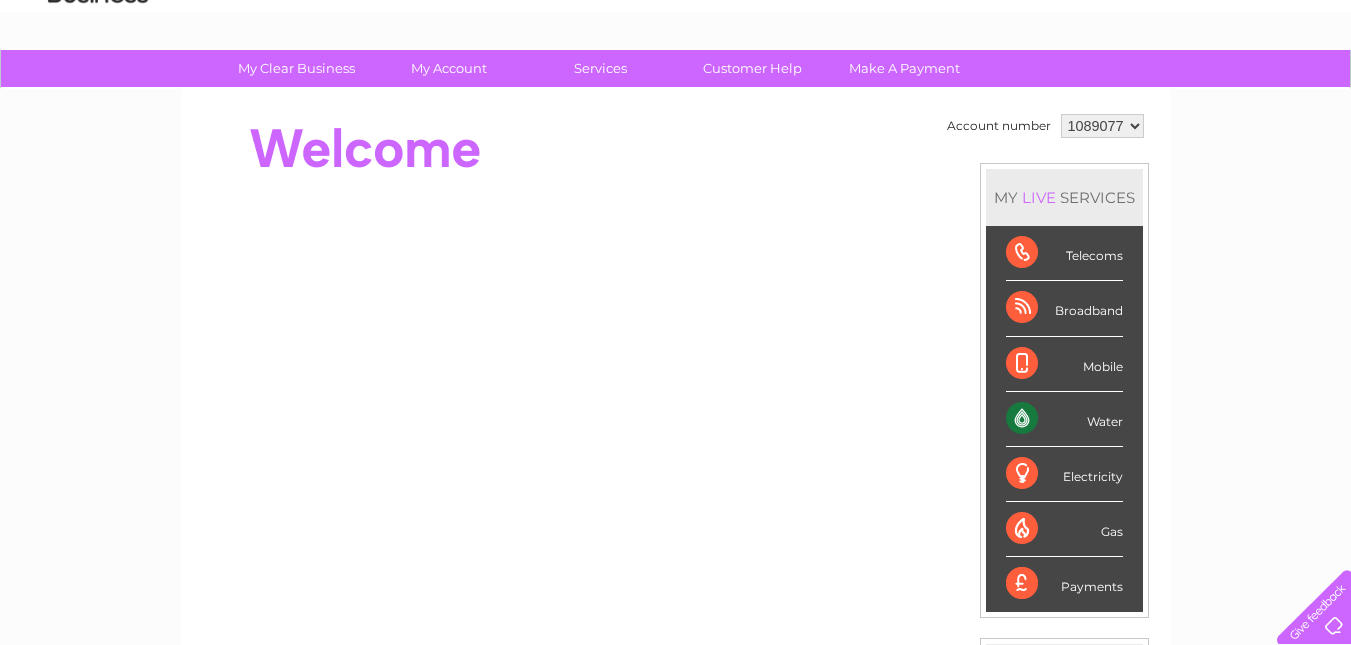 click on "Telecoms" at bounding box center [1064, 253] 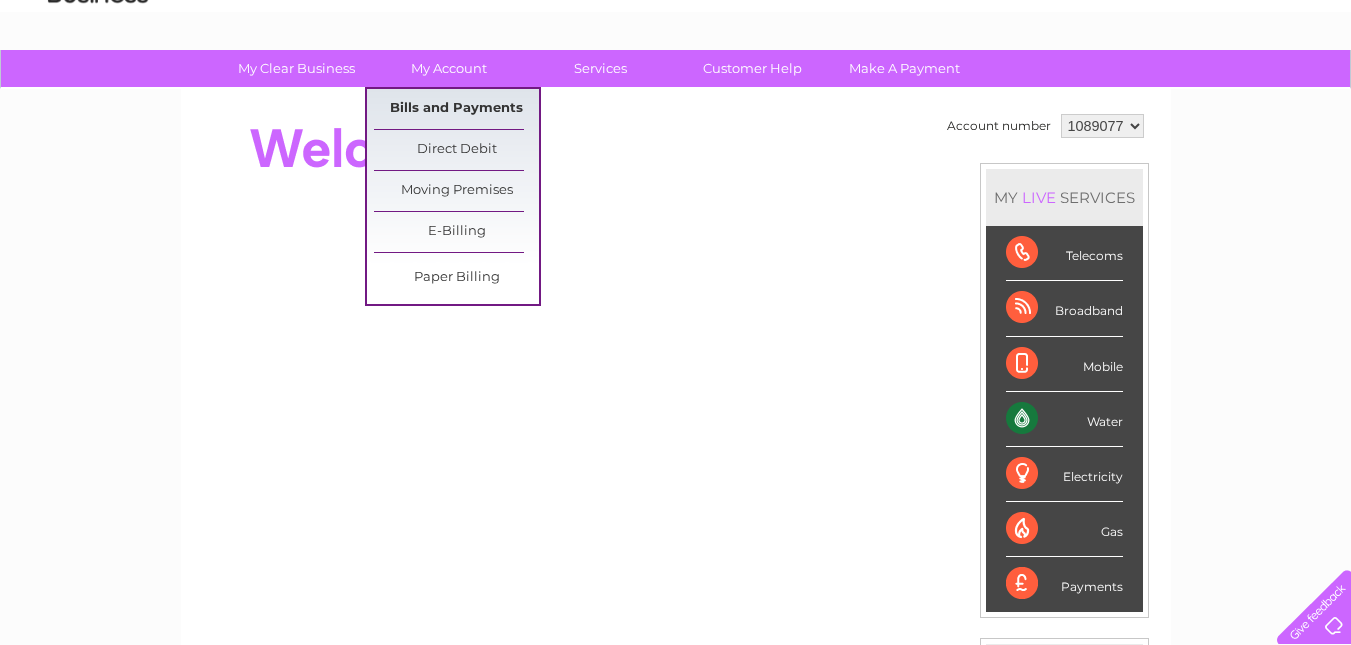 click on "Bills and Payments" at bounding box center (456, 109) 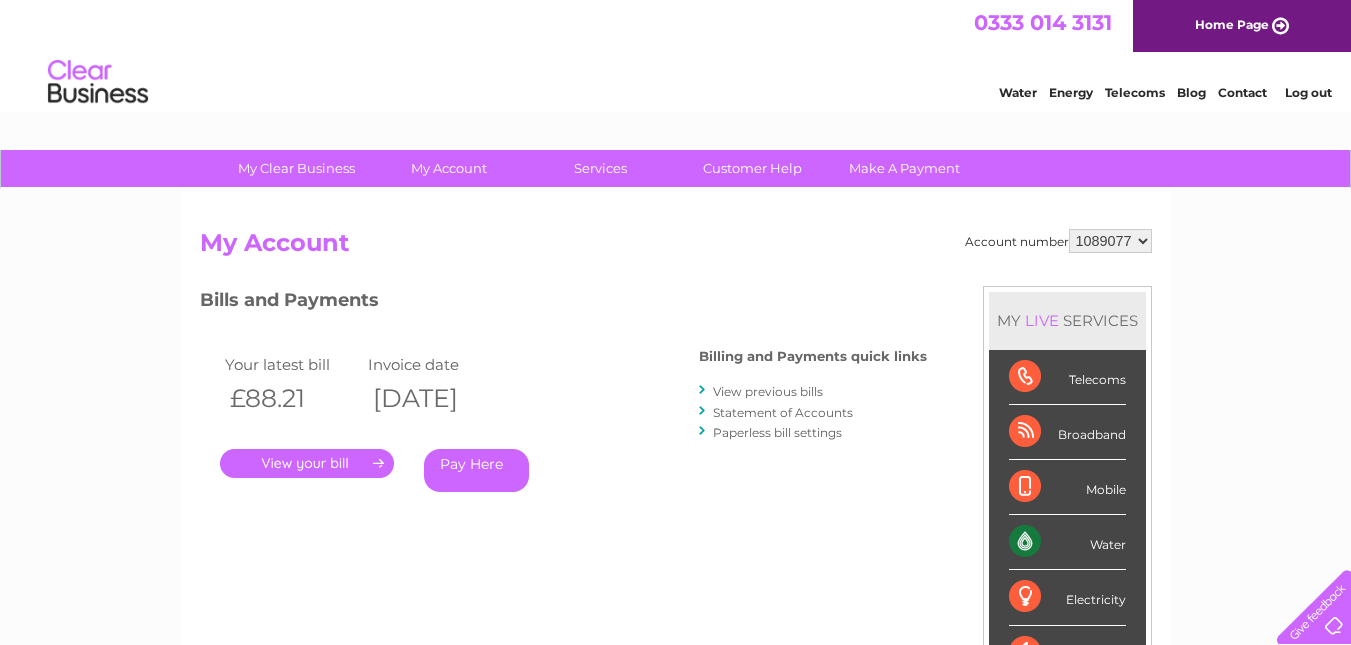 scroll, scrollTop: 0, scrollLeft: 0, axis: both 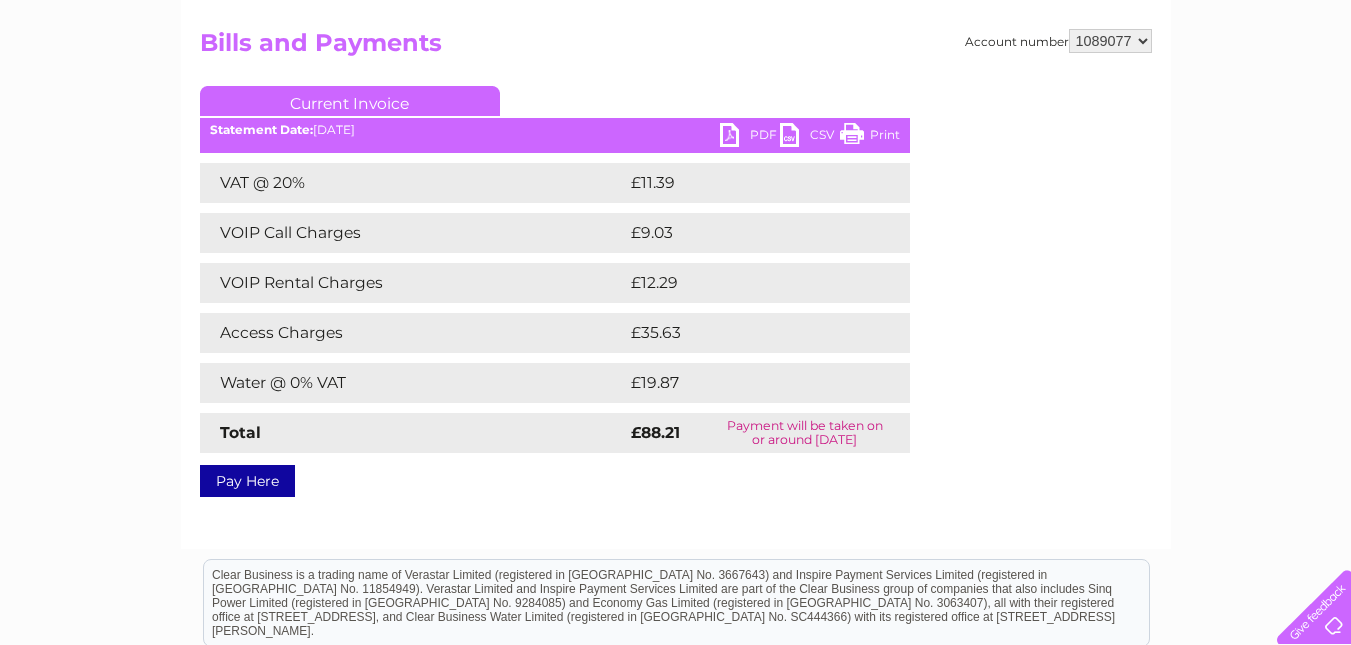 click on "PDF" at bounding box center [750, 137] 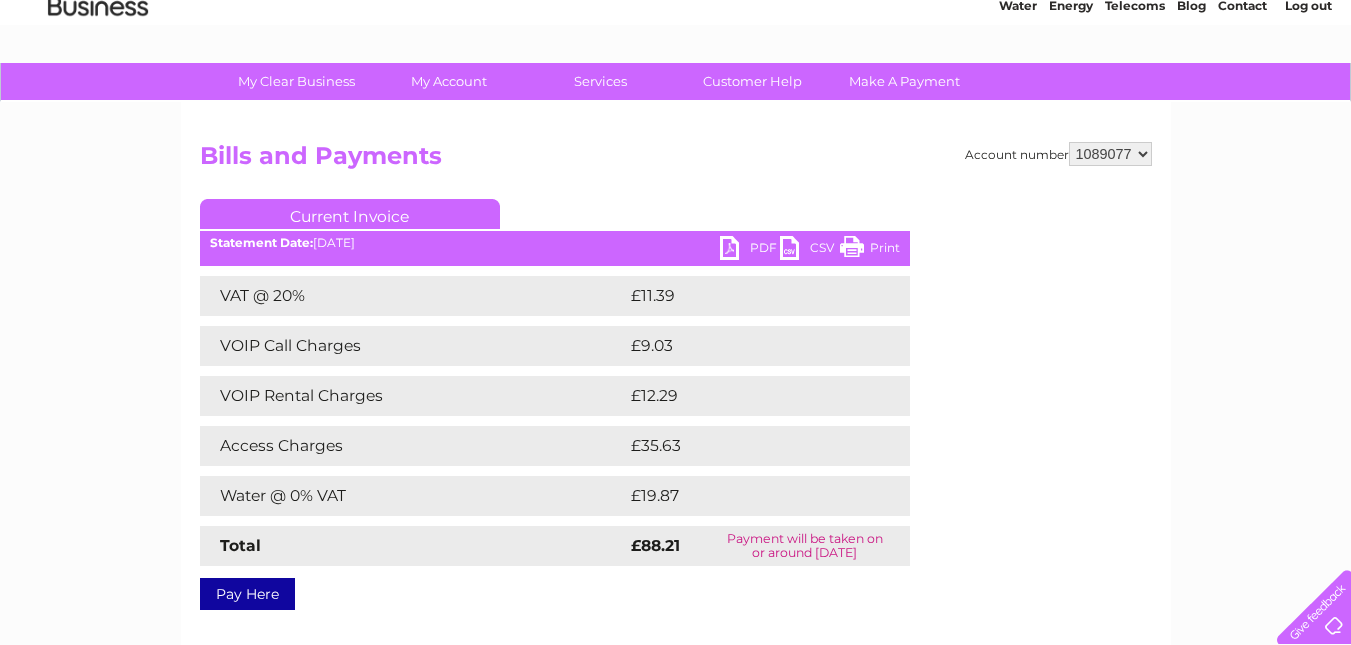 scroll, scrollTop: 0, scrollLeft: 0, axis: both 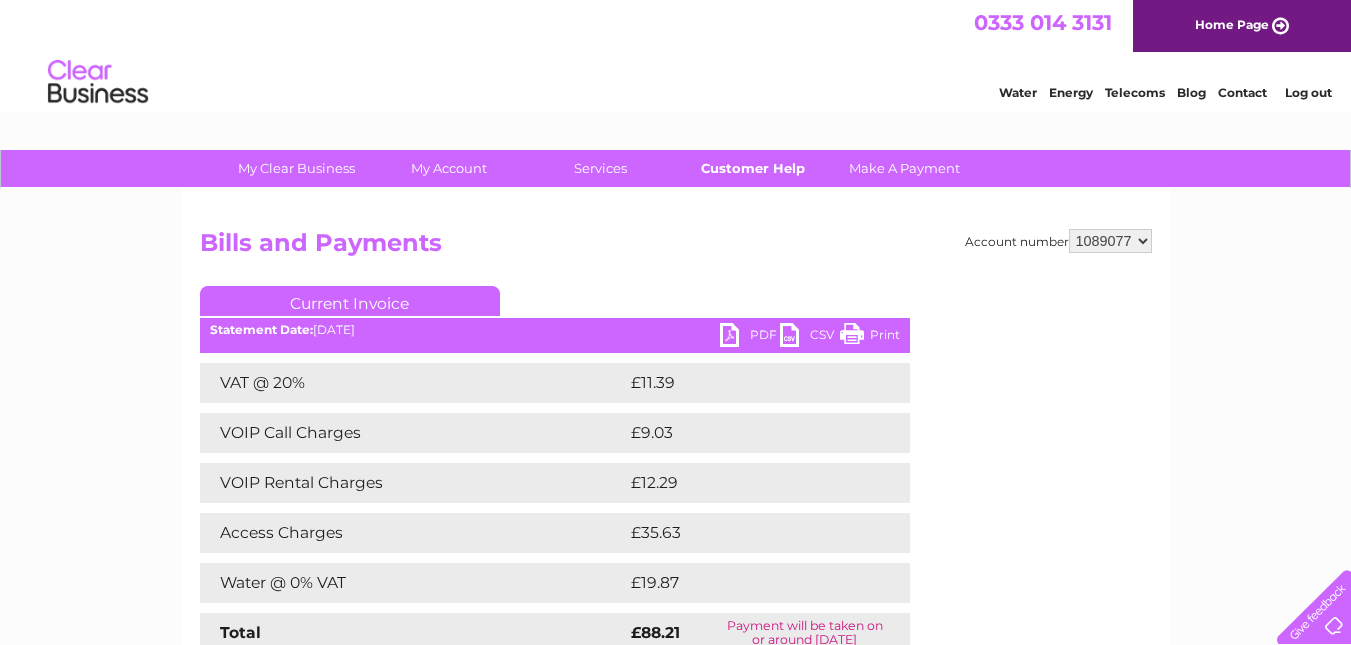 click on "Customer Help" at bounding box center (752, 168) 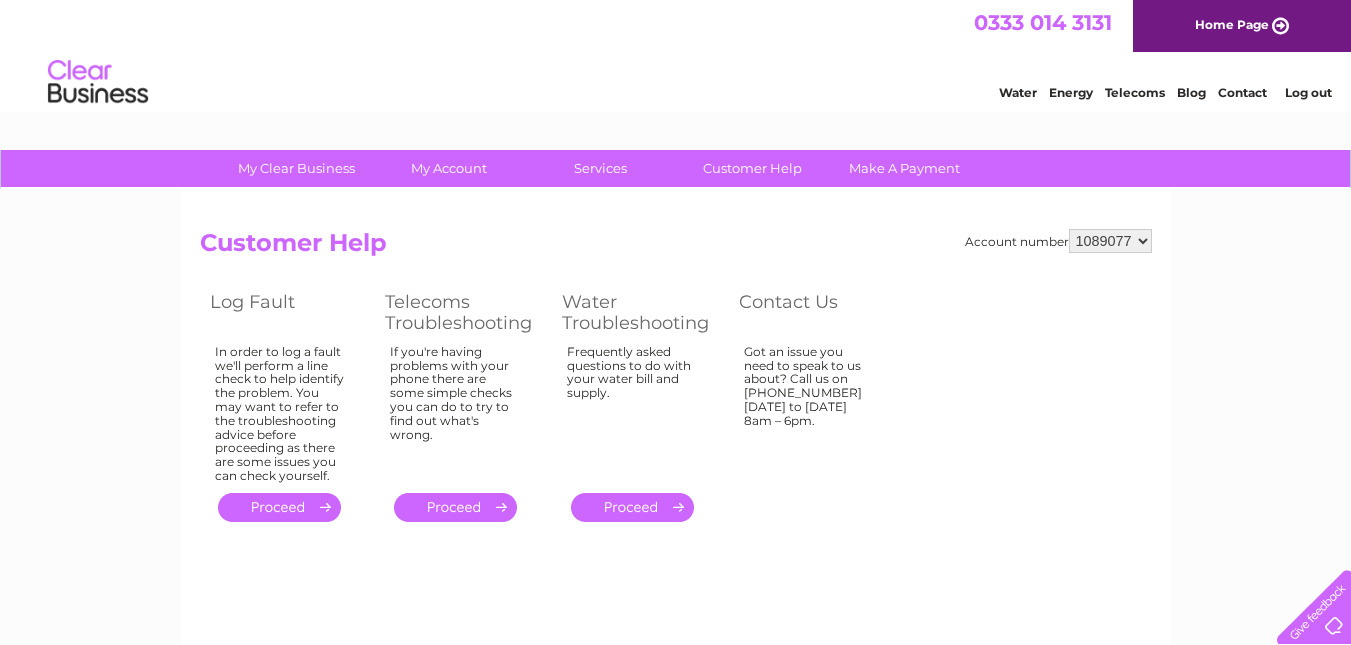scroll, scrollTop: 0, scrollLeft: 0, axis: both 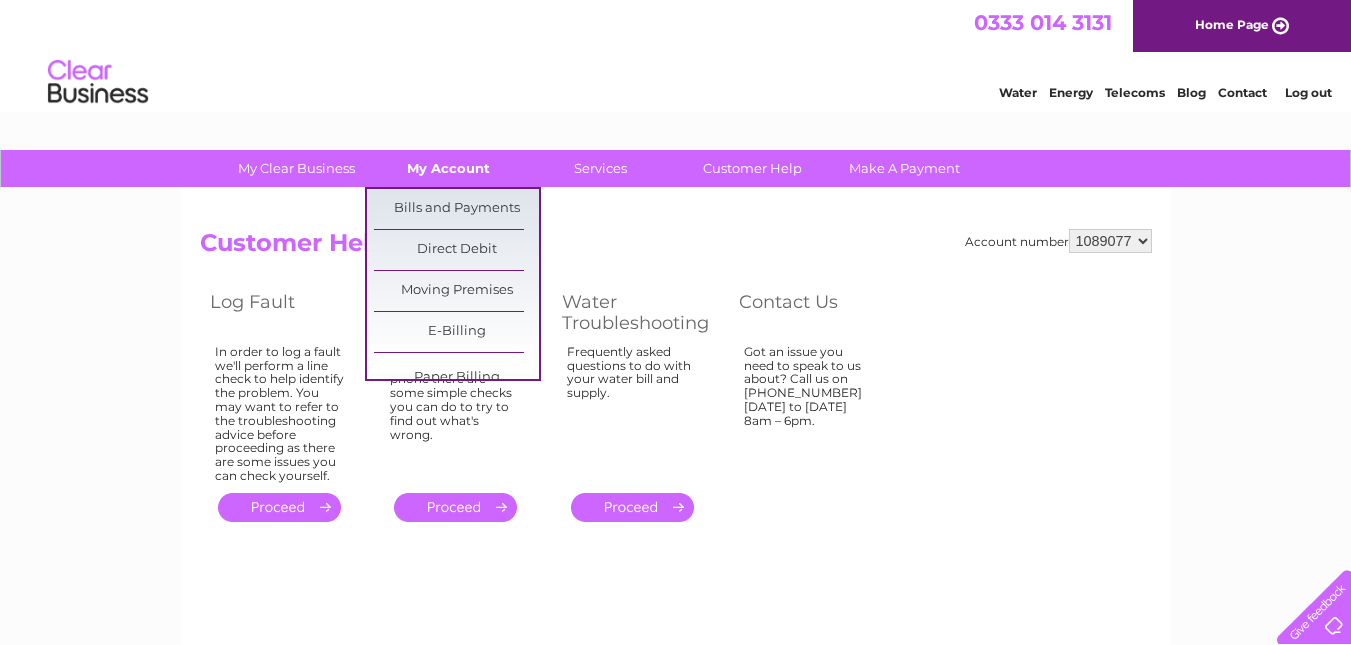 click on "My Account" at bounding box center (448, 168) 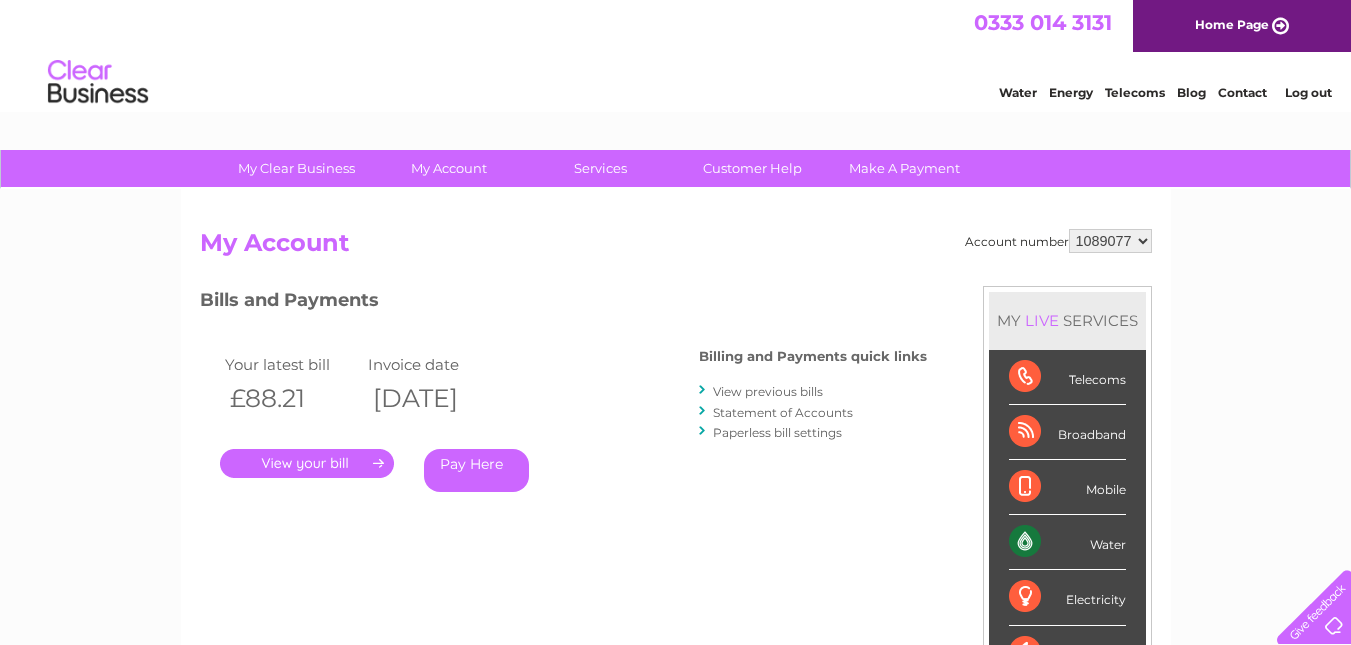 scroll, scrollTop: 0, scrollLeft: 0, axis: both 